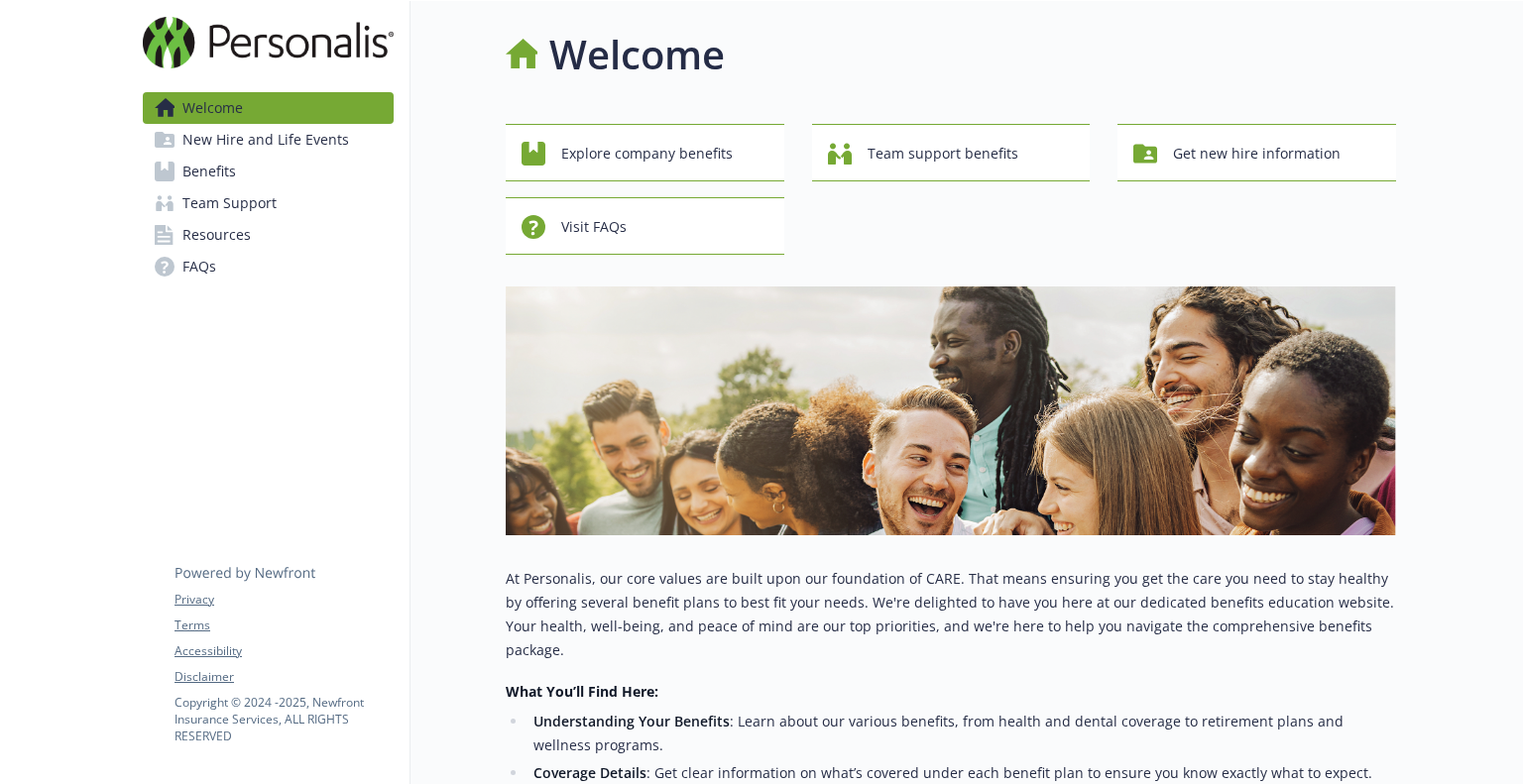 scroll, scrollTop: 0, scrollLeft: 0, axis: both 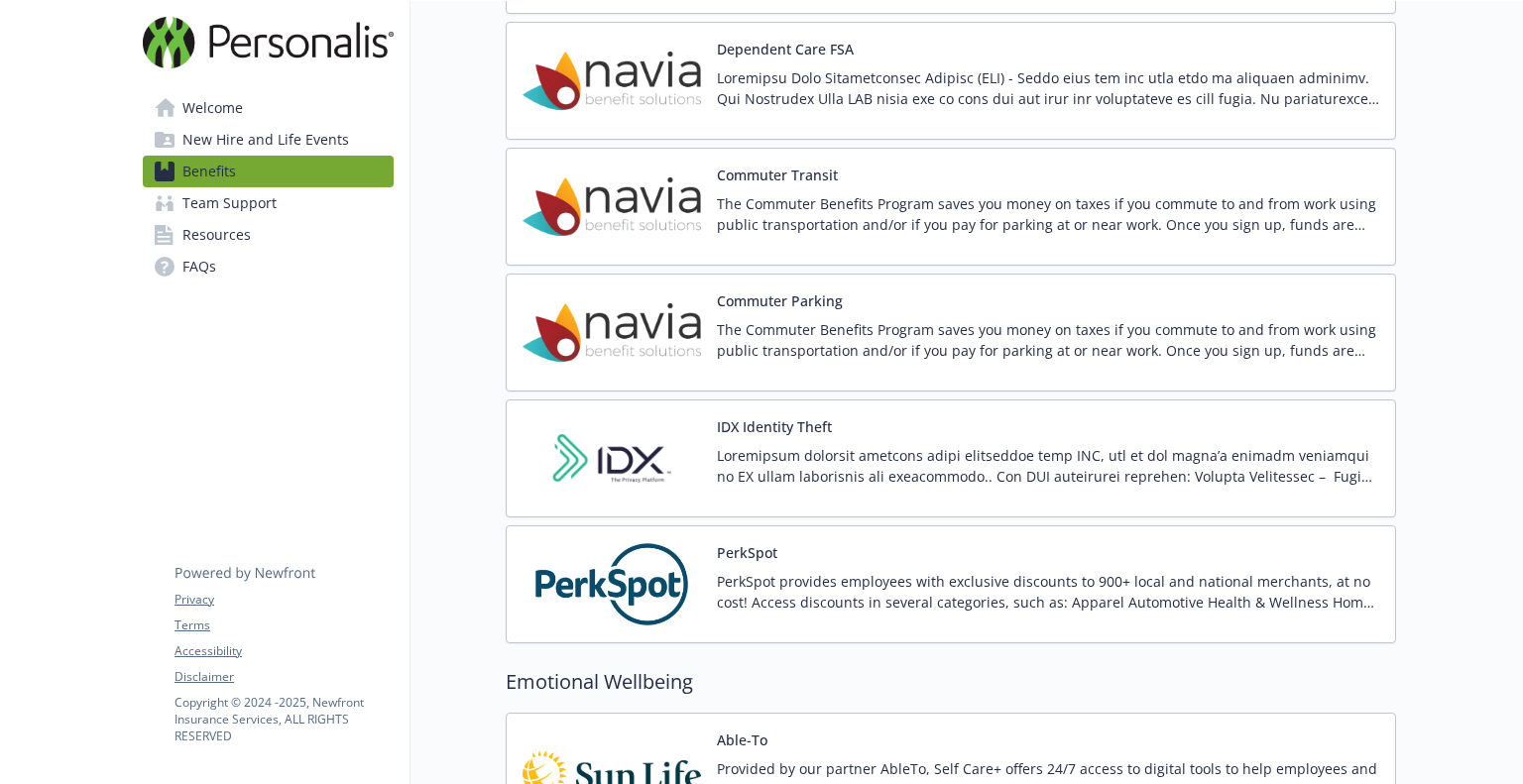click on "Health Savings Account A Health Savings Account (HSA) is an individually-owned, tax-free, interest-bearing savings account that is used to pay for qualified medical expenses either now or in the future. To be eligible for an HSA, you must participate in a high deductible health plan (HDHP). HSA contributions can be made by you, your employer, or both.
HSA contributions can also be used to pay for qualified medical expenses for you, your spouse, or your dependent(s)—even if your dependents are not covered by the HDHP.
Your account can be managed online at www.optumfinancial.com. Healthcare FSA Limited Purpose FSA Dependent Care FSA Commuter Transit Commuter Parking IDX Identity Theft PerkSpot" at bounding box center (951, 144) 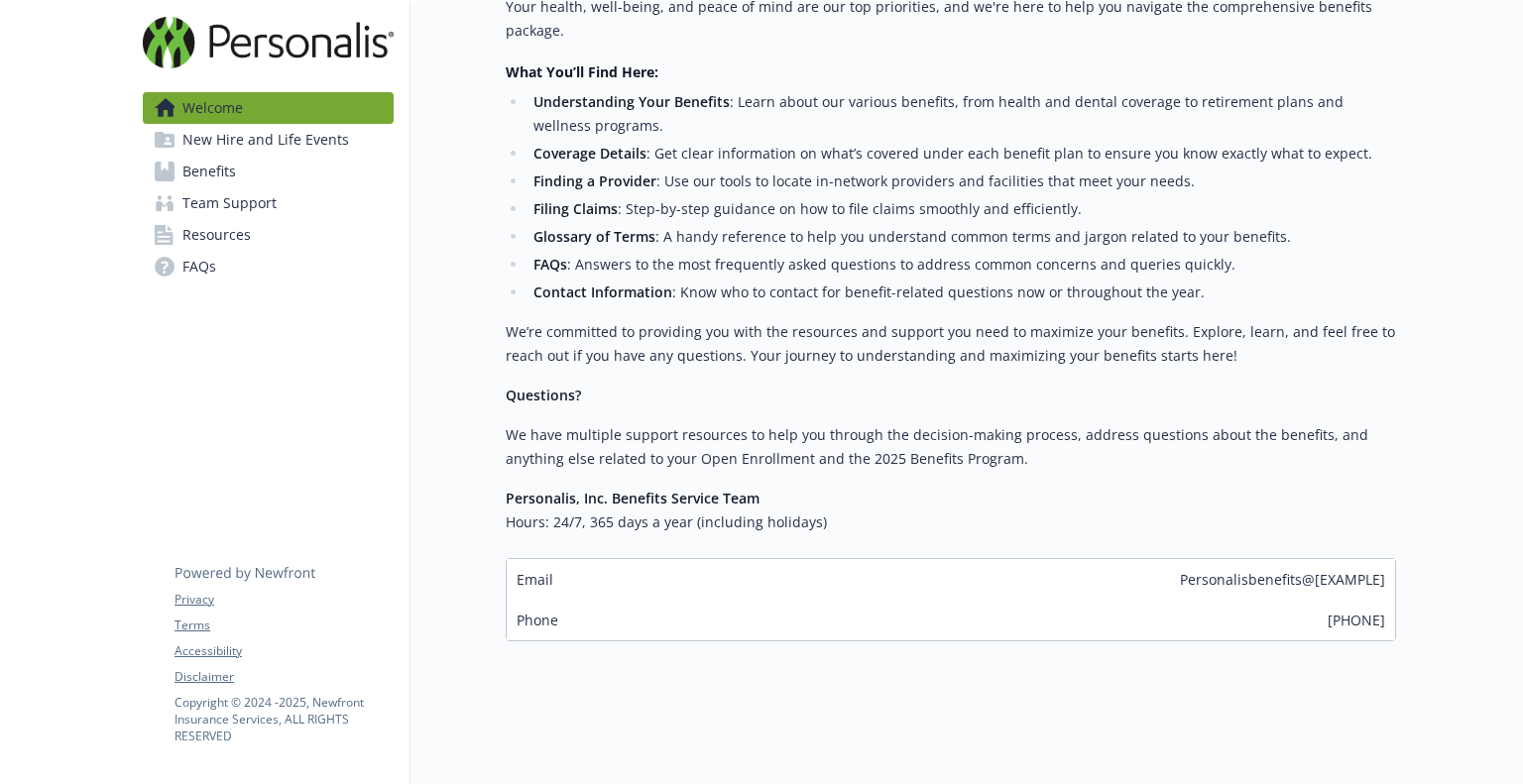 scroll, scrollTop: 610, scrollLeft: 0, axis: vertical 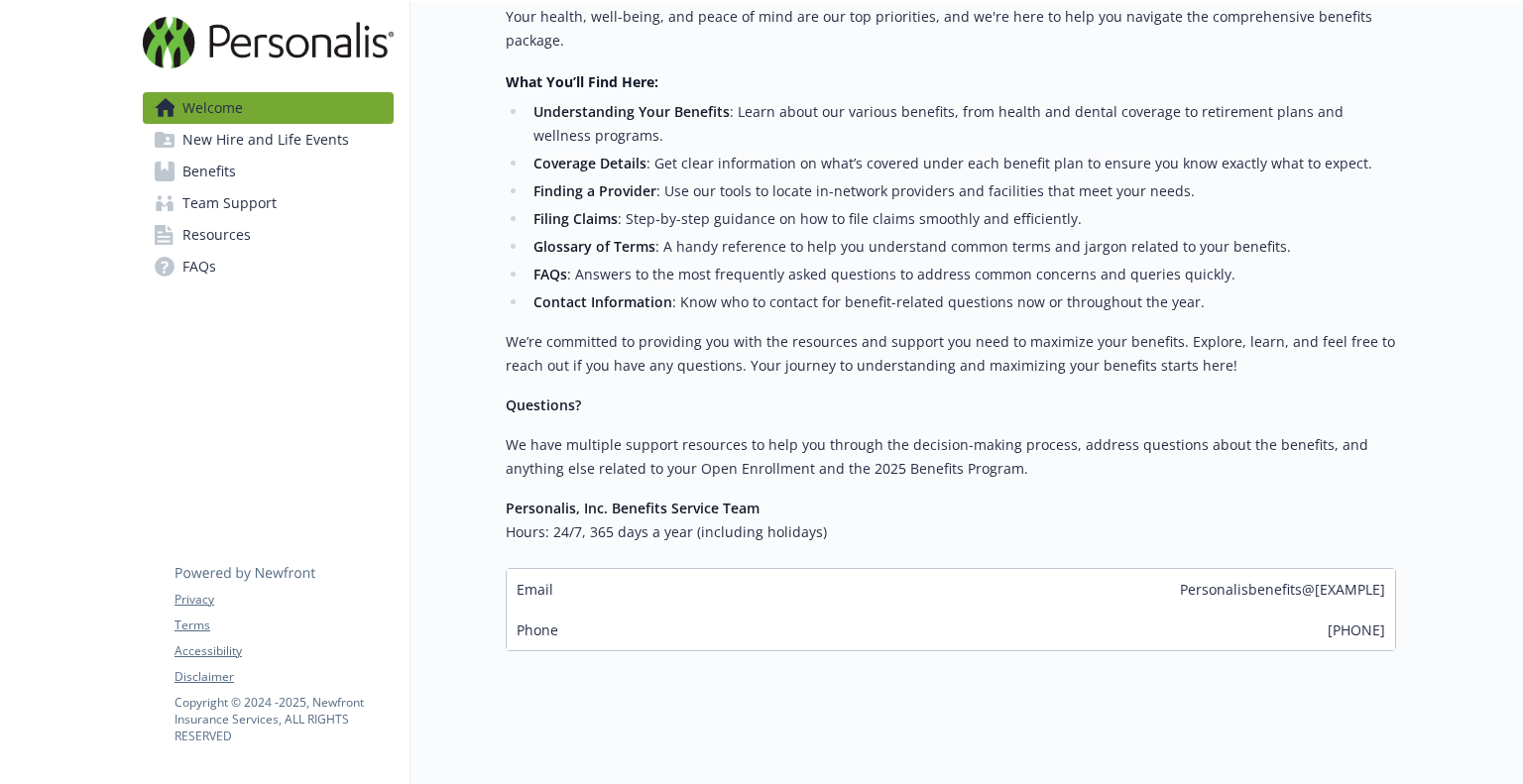 click on "Benefits" at bounding box center (209, 171) 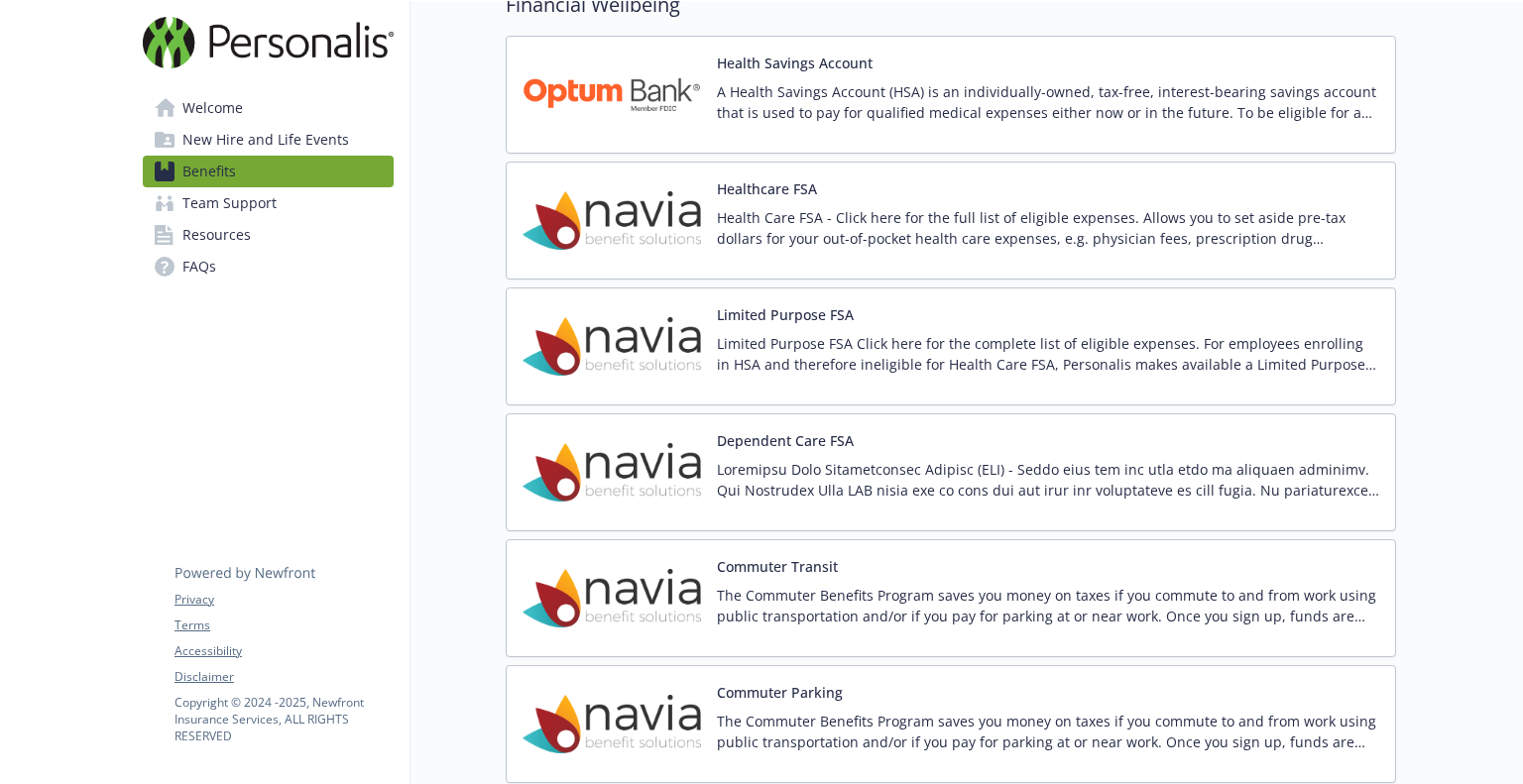 scroll, scrollTop: 2295, scrollLeft: 0, axis: vertical 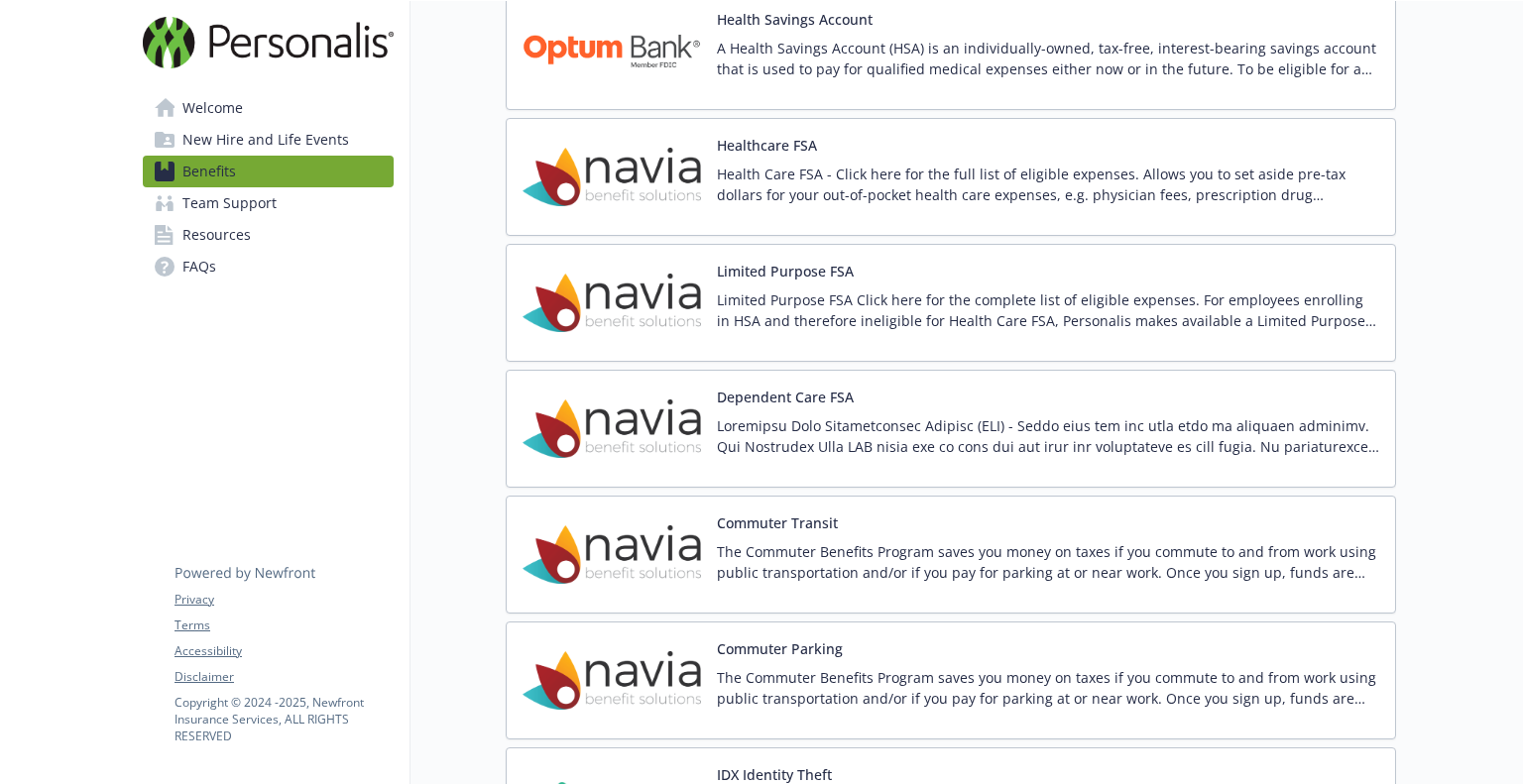 click at bounding box center [612, 554] 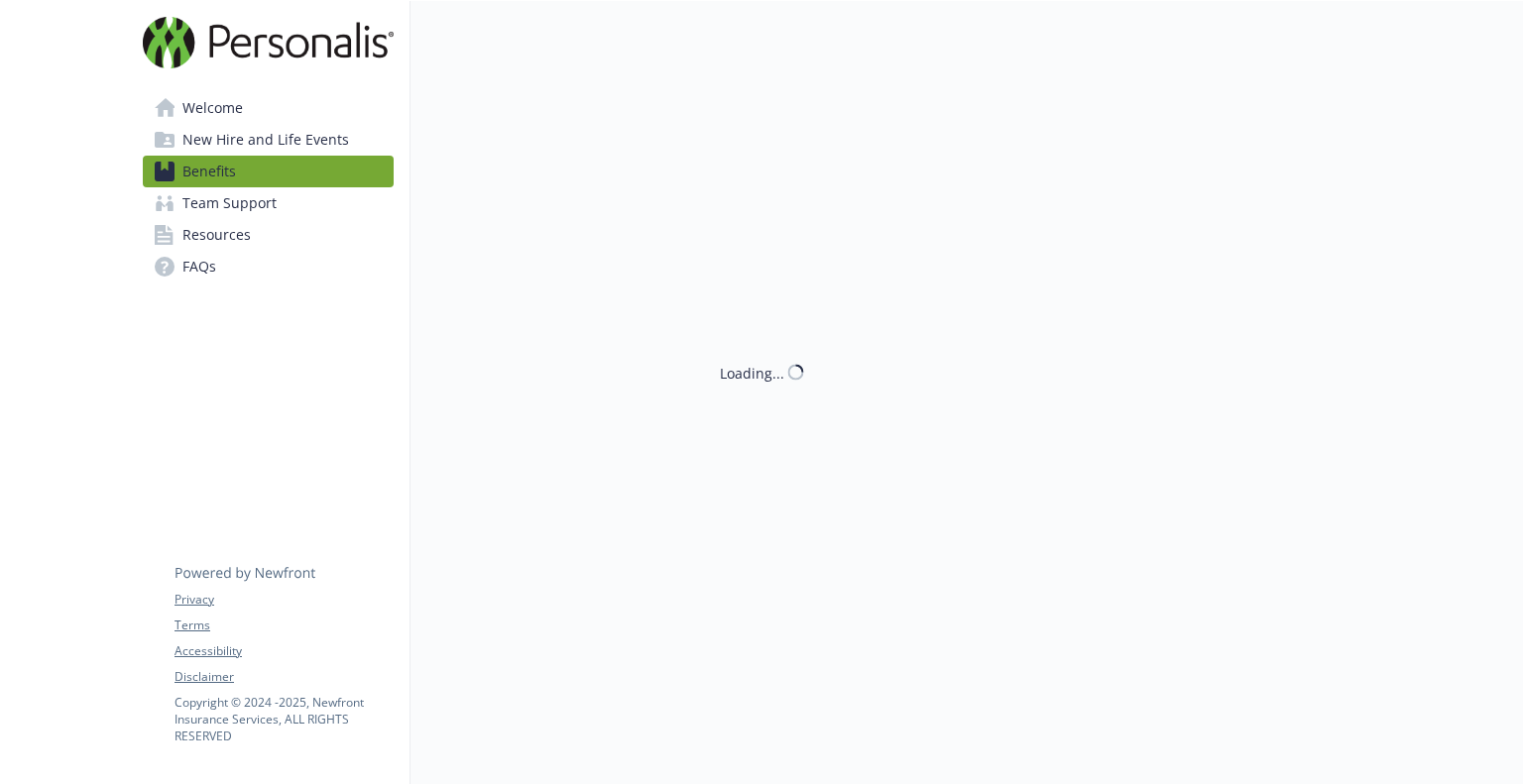 scroll, scrollTop: 2295, scrollLeft: 0, axis: vertical 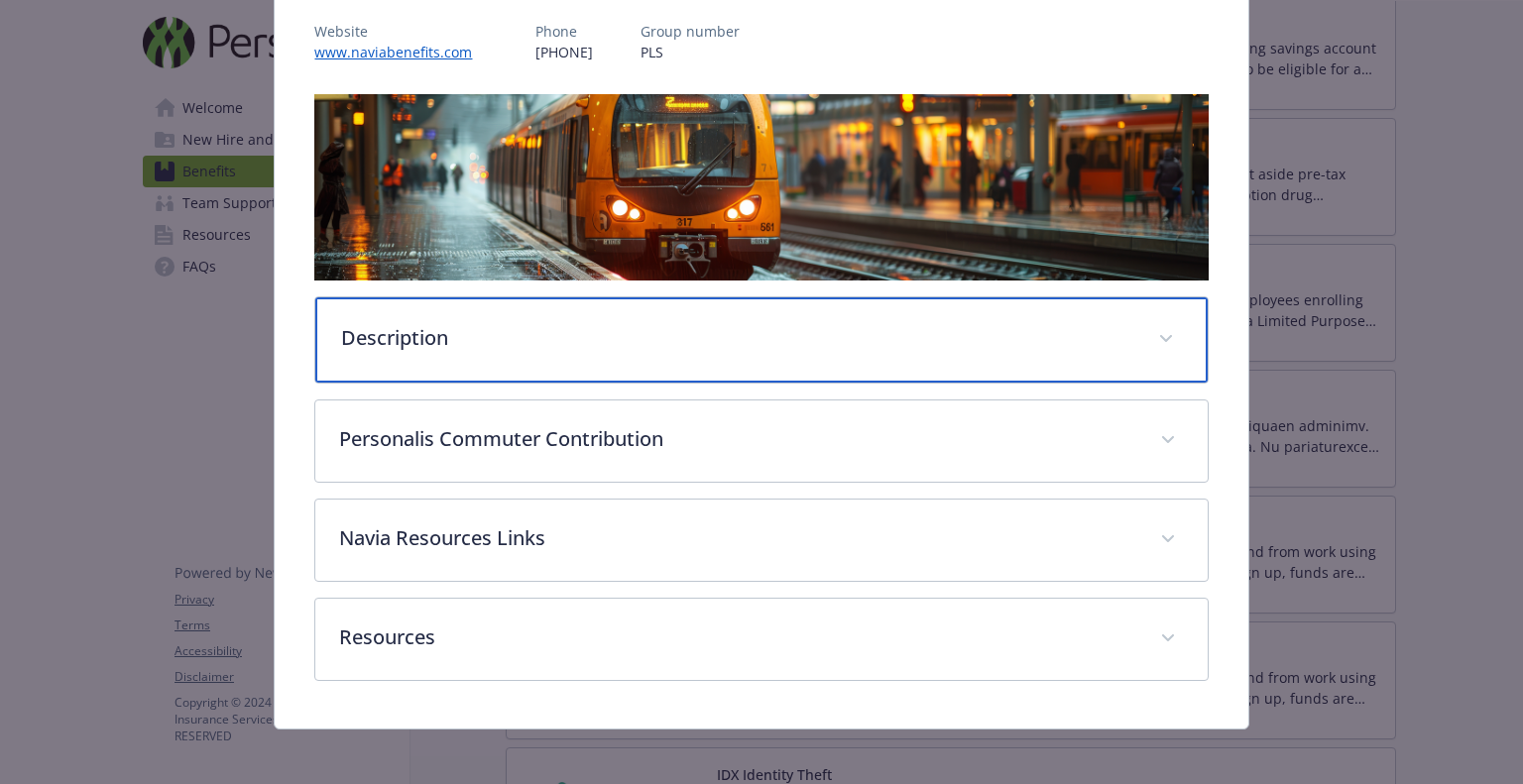 click on "Description" at bounding box center [737, 338] 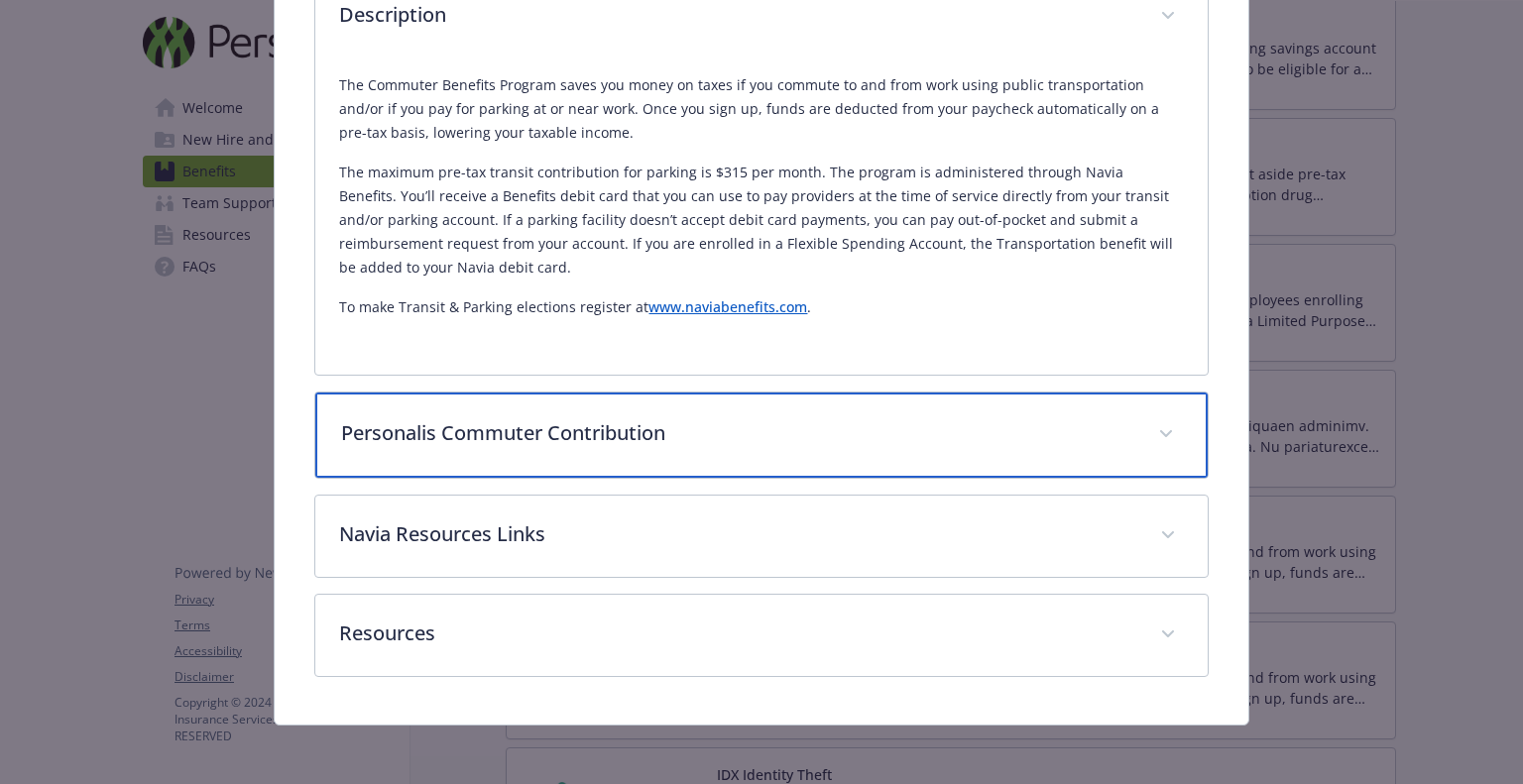 click on "Personalis Commuter Contribution" at bounding box center (737, 433) 